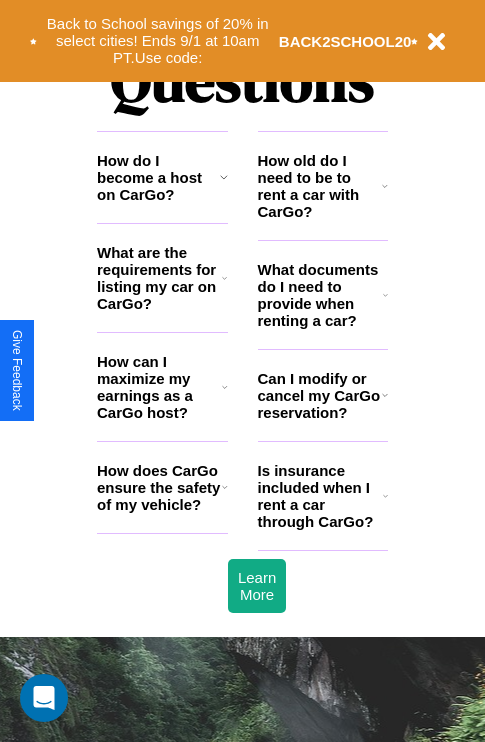 scroll, scrollTop: 2423, scrollLeft: 0, axis: vertical 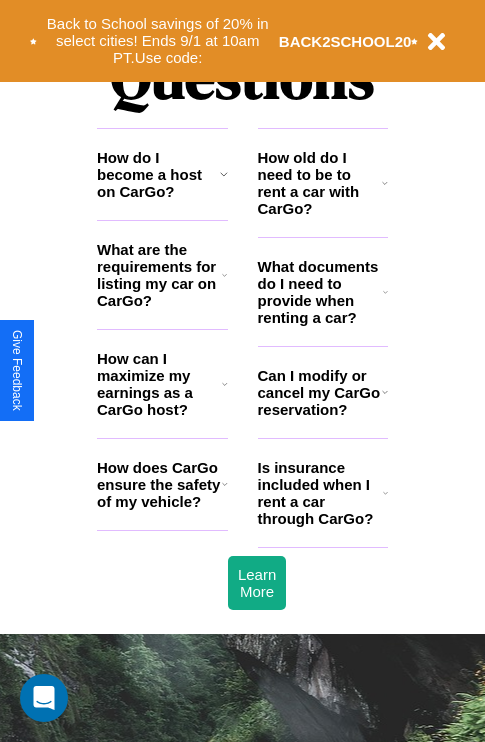 click 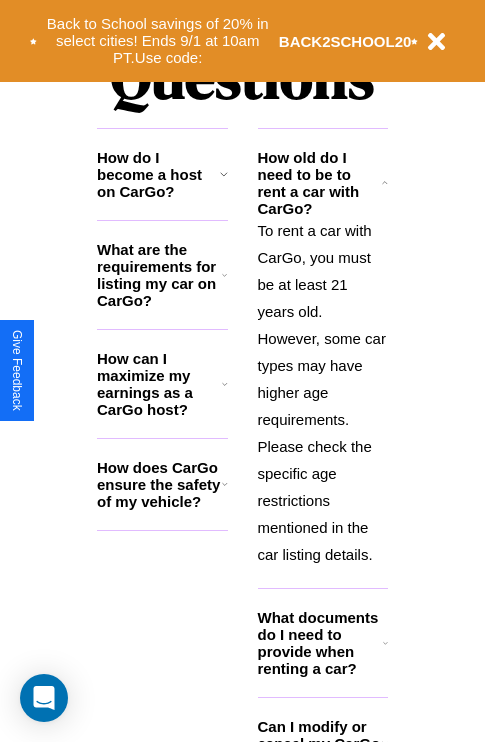 click on "What documents do I need to provide when renting a car?" at bounding box center (321, 643) 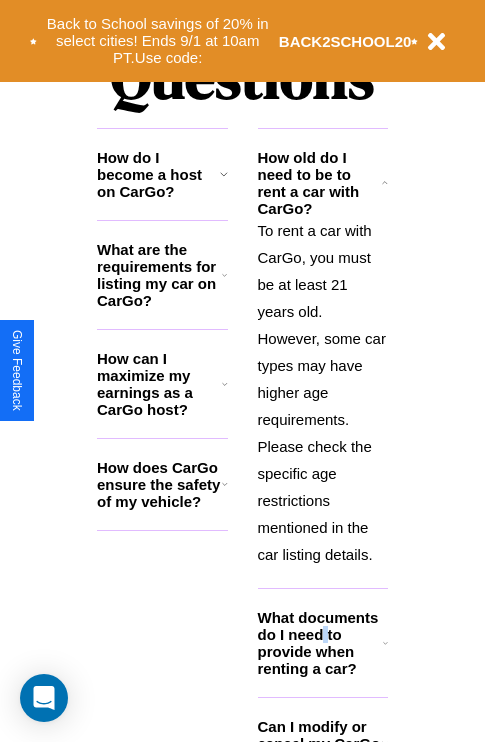 scroll, scrollTop: 2503, scrollLeft: 0, axis: vertical 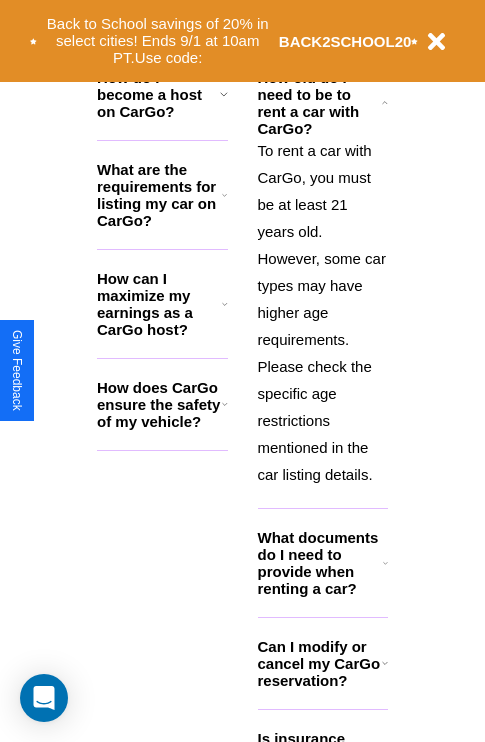 click on "Can I modify or cancel my CarGo reservation?" at bounding box center (320, 663) 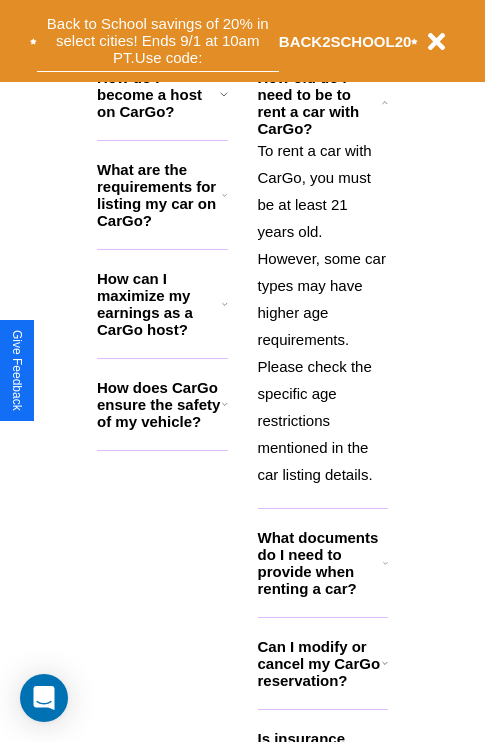 click on "Back to School savings of 20% in select cities! Ends 9/1 at 10am PT.  Use code:" at bounding box center (158, 41) 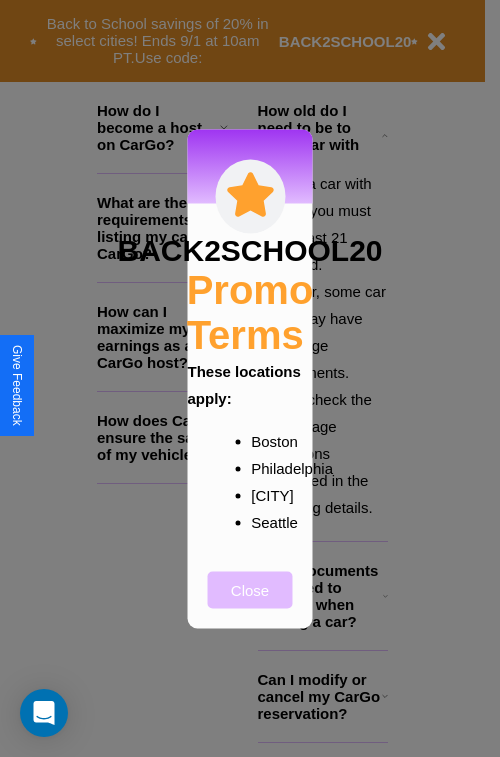click on "Close" at bounding box center [250, 589] 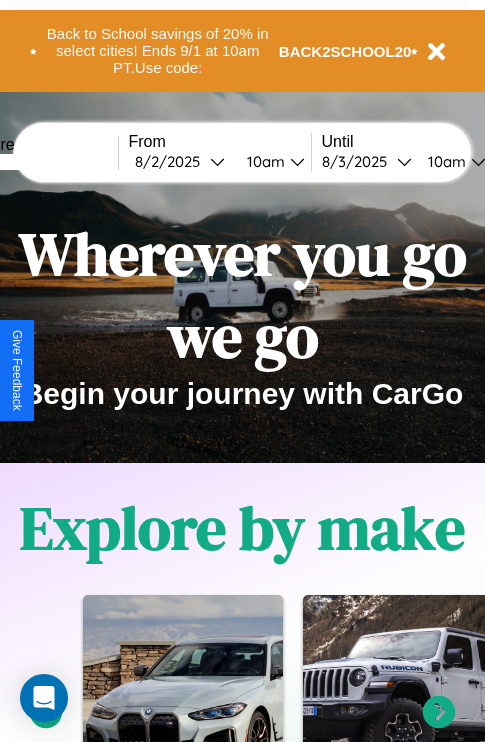 scroll, scrollTop: 0, scrollLeft: 0, axis: both 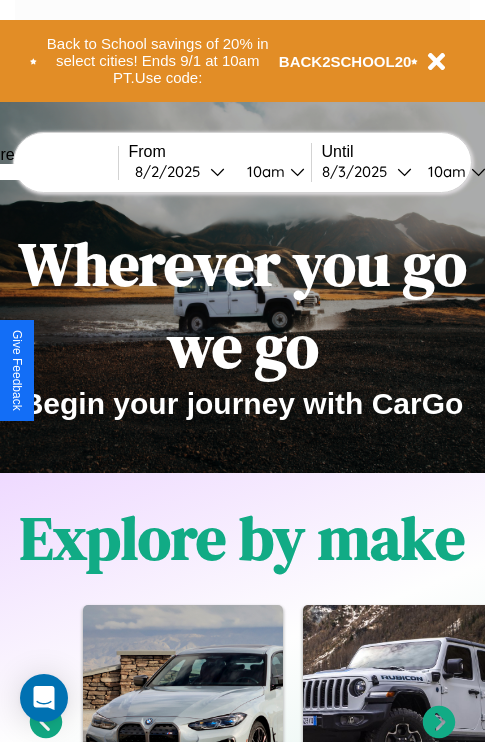 click at bounding box center (43, 172) 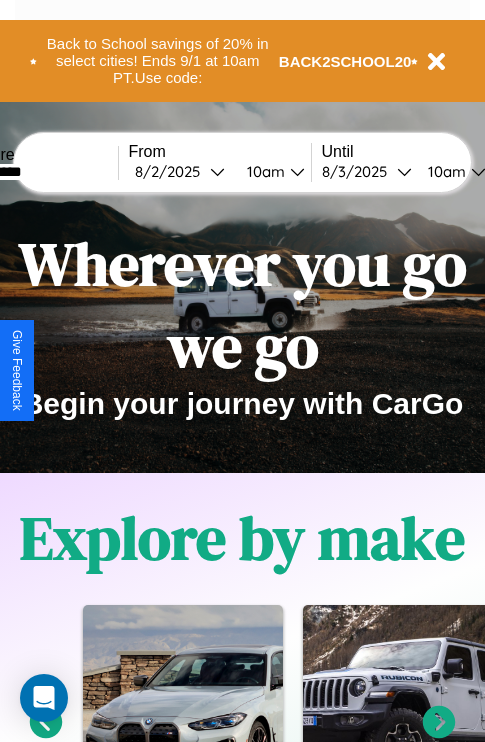 type on "*********" 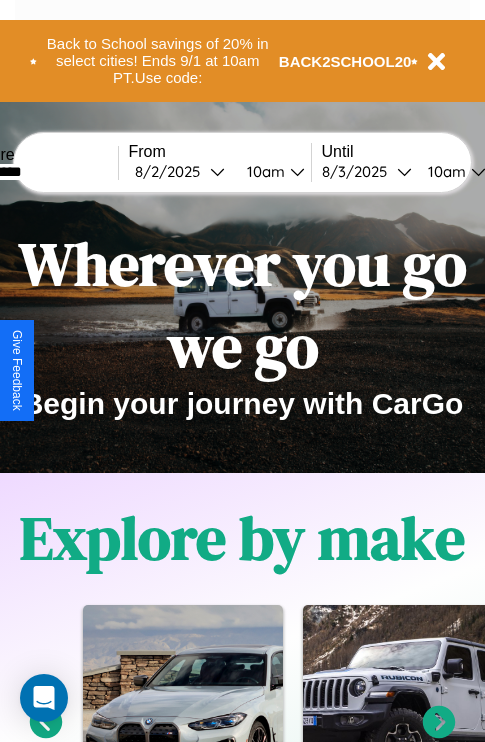 click on "8 / 2 / 2025" at bounding box center [172, 171] 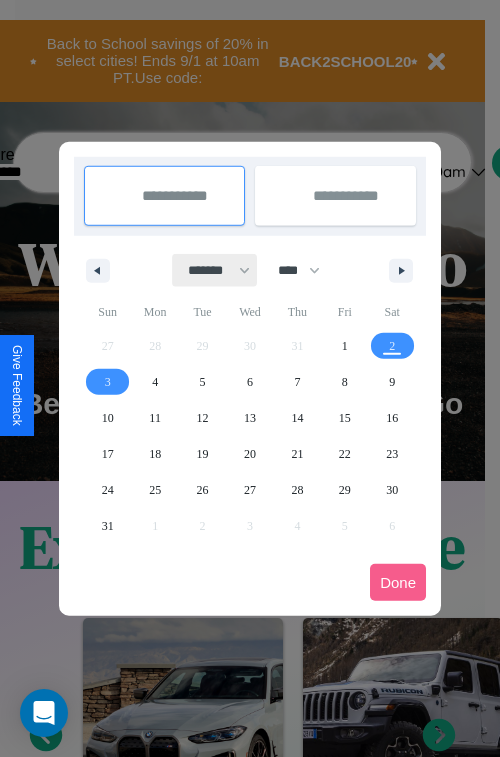 click on "******* ******** ***** ***** *** **** **** ****** ********* ******* ******** ********" at bounding box center (215, 270) 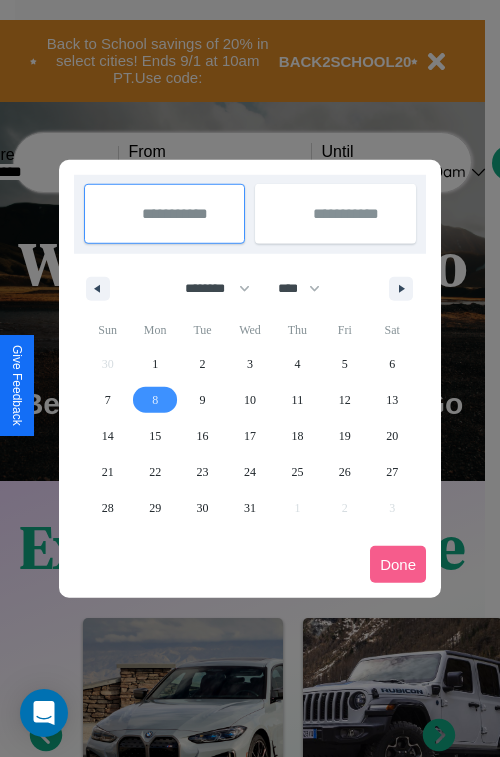 click on "8" at bounding box center [155, 400] 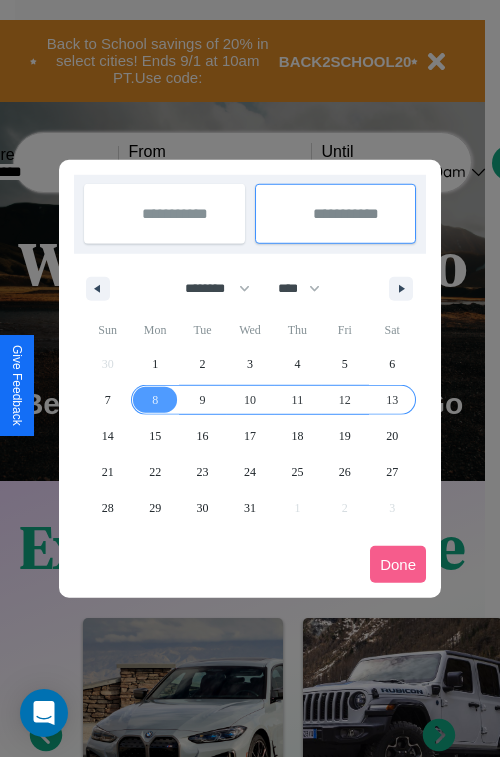 click on "13" at bounding box center [392, 400] 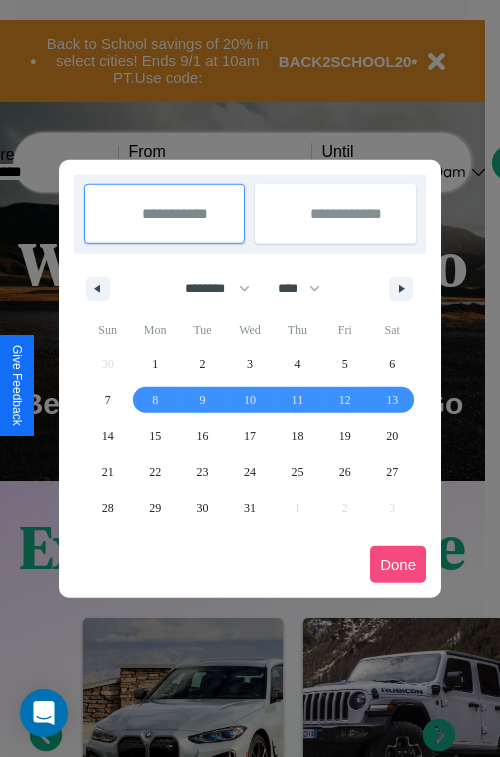 click on "Done" at bounding box center (398, 564) 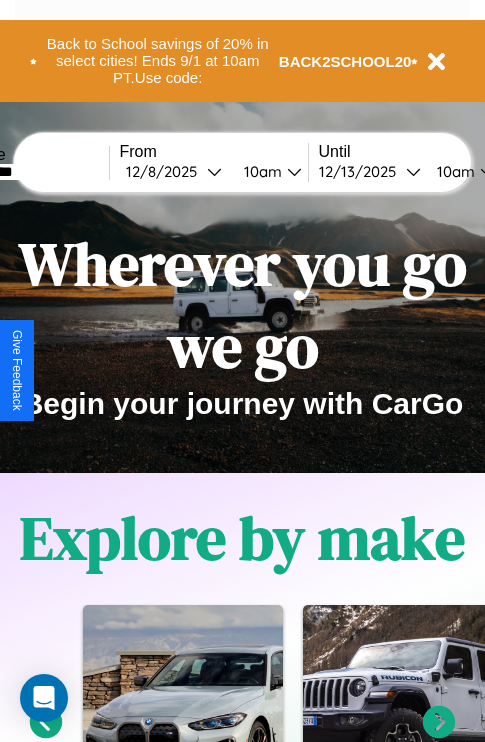 scroll, scrollTop: 0, scrollLeft: 77, axis: horizontal 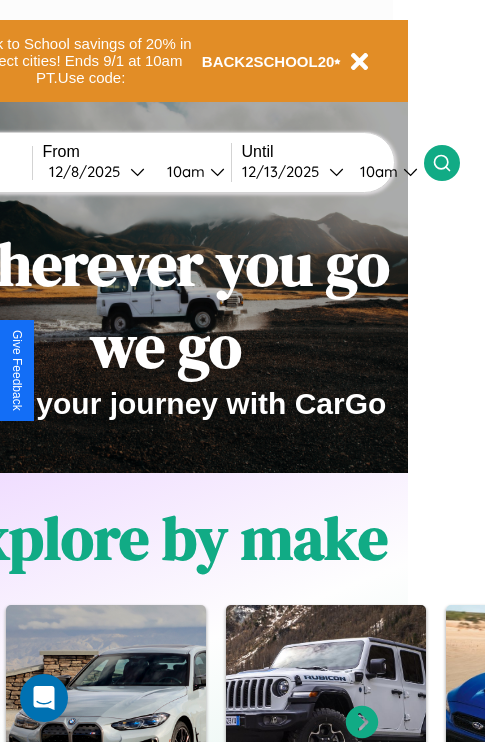 click 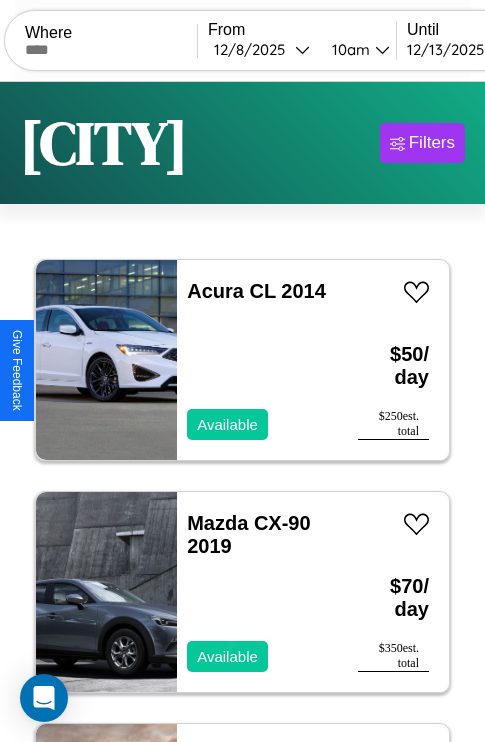 scroll, scrollTop: 95, scrollLeft: 0, axis: vertical 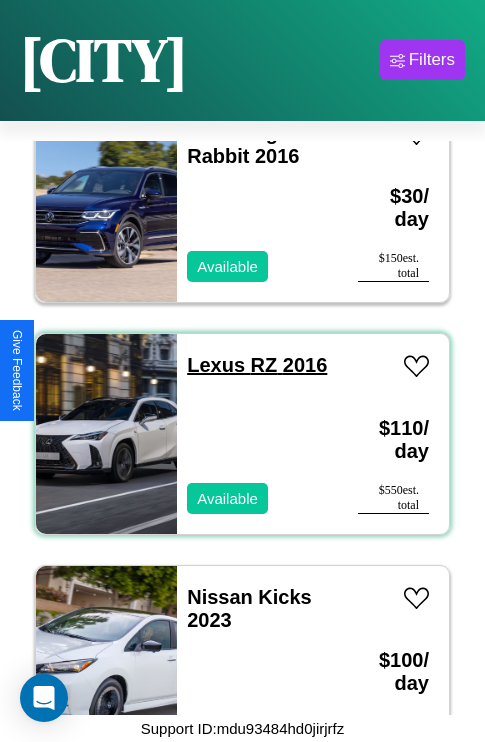 click on "Lexus   RZ   2016" at bounding box center (257, 365) 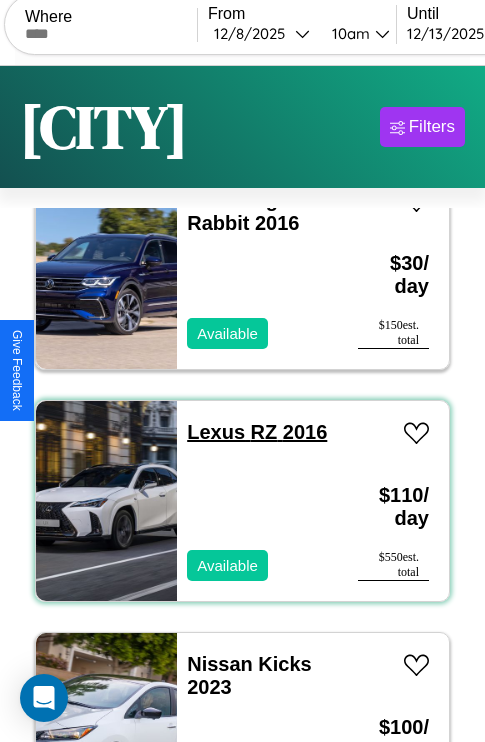 scroll, scrollTop: 0, scrollLeft: 0, axis: both 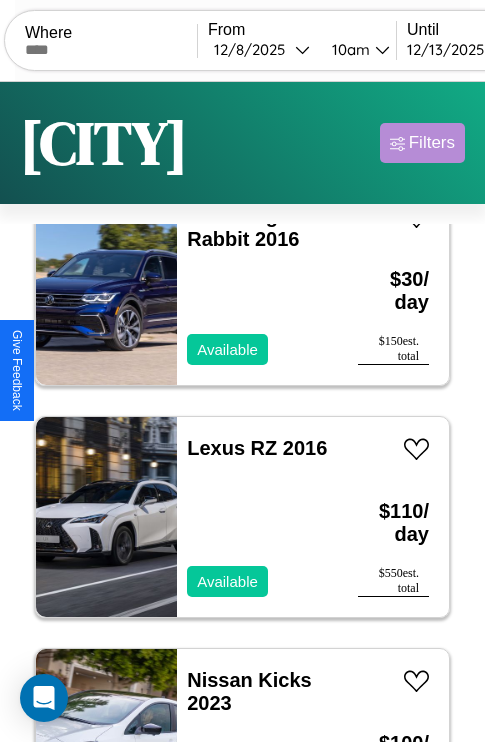 click on "Filters" at bounding box center [432, 143] 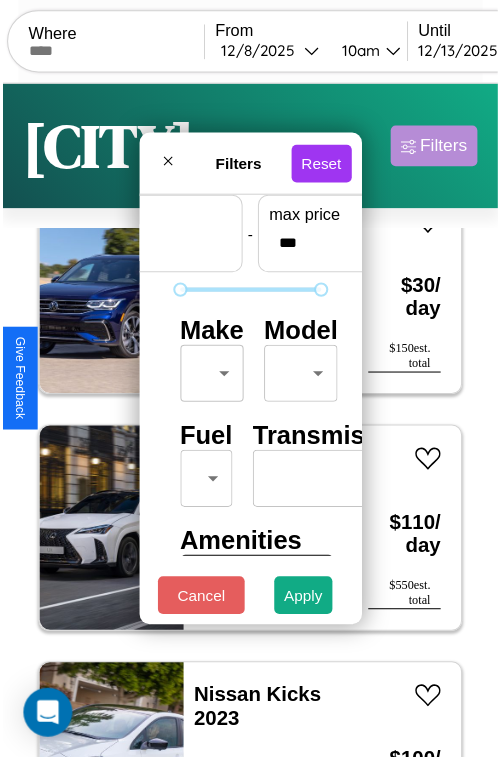 scroll, scrollTop: 59, scrollLeft: 0, axis: vertical 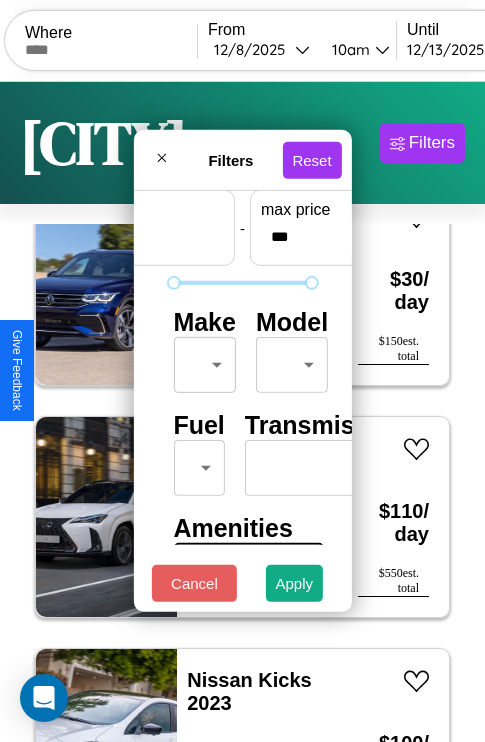 click on "CarGo Where From 12 / 8 / 2025 10am Until 12 / 13 / 2025 10am Become a Host Login Sign Up Melbourne Filters 27  cars in this area These cars can be picked up in this city. Acura   CL   2014 Available $ 50  / day $ 250  est. total Mazda   CX-90   2019 Available $ 70  / day $ 350  est. total Jaguar   Vanden Plas   2018 Available $ 190  / day $ 950  est. total Fiat   124 Spider   2023 Available $ 190  / day $ 950  est. total Lincoln   Navigator   2022 Available $ 30  / day $ 150  est. total Chevrolet   Trax   2020 Available $ 130  / day $ 650  est. total Honda   CMX1100A (REBEL1100)   2019 Available $ 130  / day $ 650  est. total Audi   Coupe   2016 Available $ 70  / day $ 350  est. total Lexus   GS   2020 Available $ 180  / day $ 900  est. total Land Rover   Range Rover Evoque   2019 Available $ 40  / day $ 200  est. total Buick   LaCrosse   2023 Available $ 180  / day $ 900  est. total Ferrari   488 Pista   2021 Available $ 80  / day $ 400  est. total Jaguar   S-Type   2019 Available $ 140  / day $ 700 Dodge" at bounding box center [242, 412] 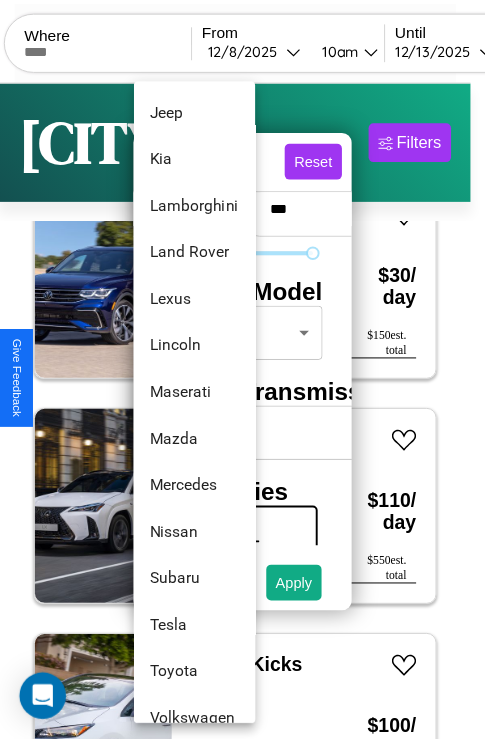 scroll, scrollTop: 1046, scrollLeft: 0, axis: vertical 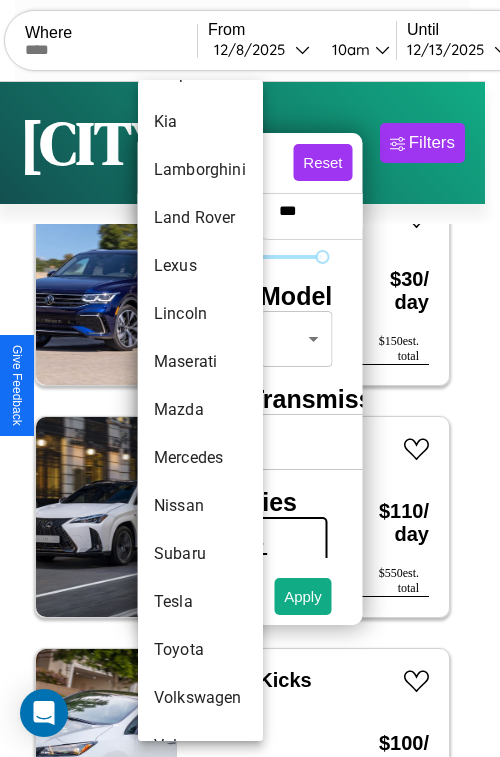 click on "Mazda" at bounding box center (200, 410) 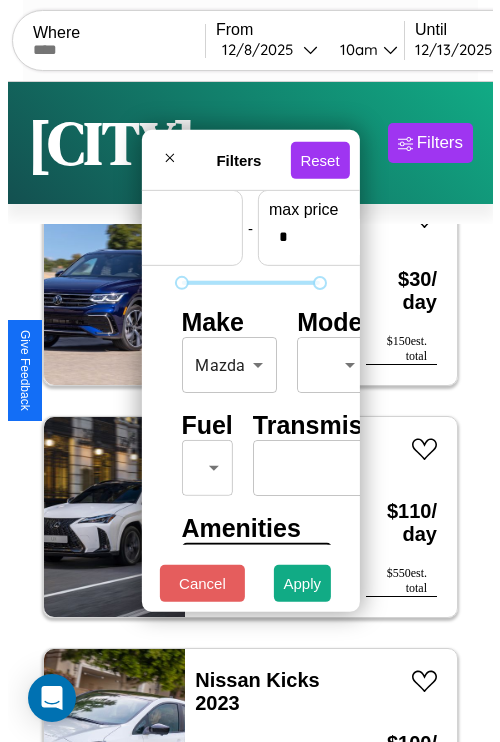 scroll, scrollTop: 59, scrollLeft: 124, axis: both 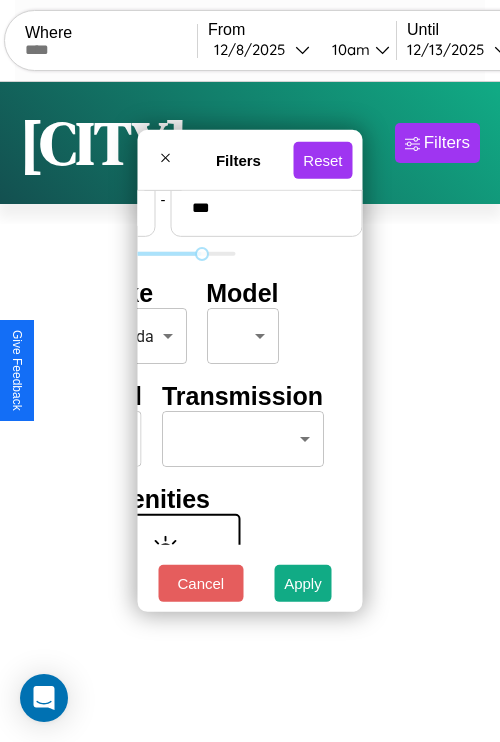 type on "***" 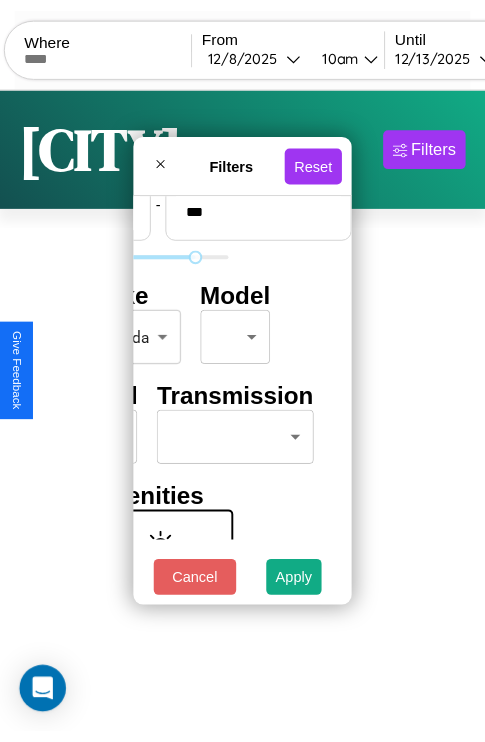 scroll, scrollTop: 59, scrollLeft: 0, axis: vertical 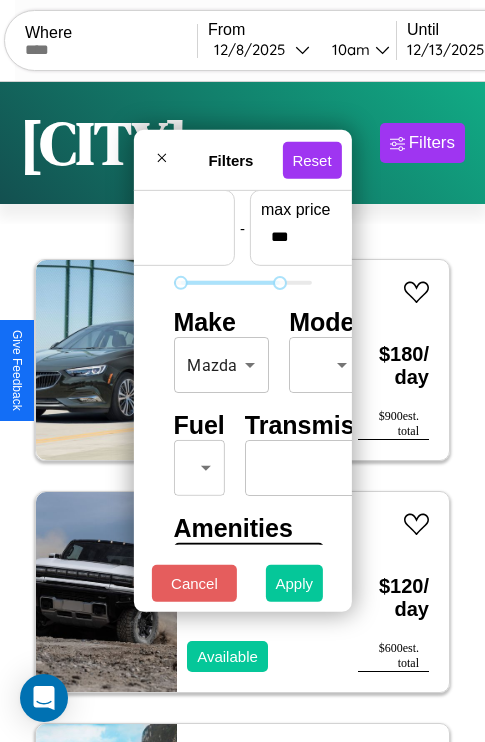 type on "**" 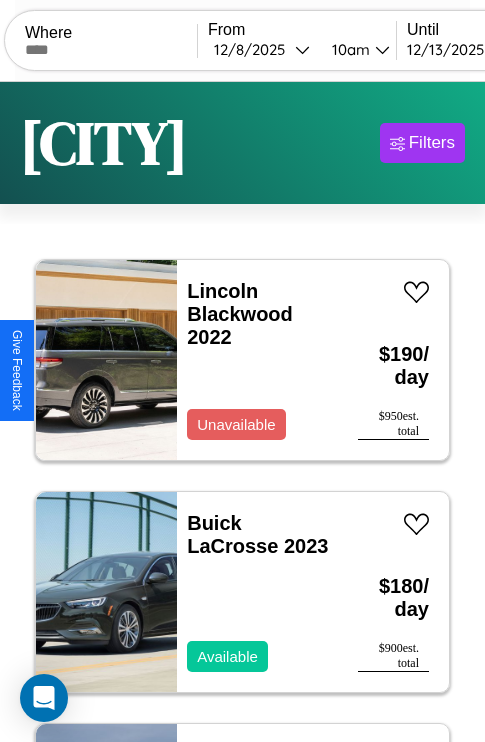 scroll, scrollTop: 95, scrollLeft: 0, axis: vertical 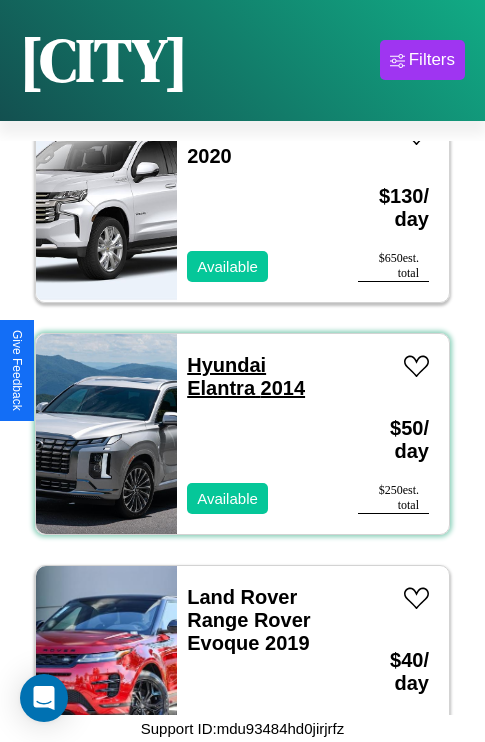 click on "Hyundai   Elantra   2014" at bounding box center (246, 376) 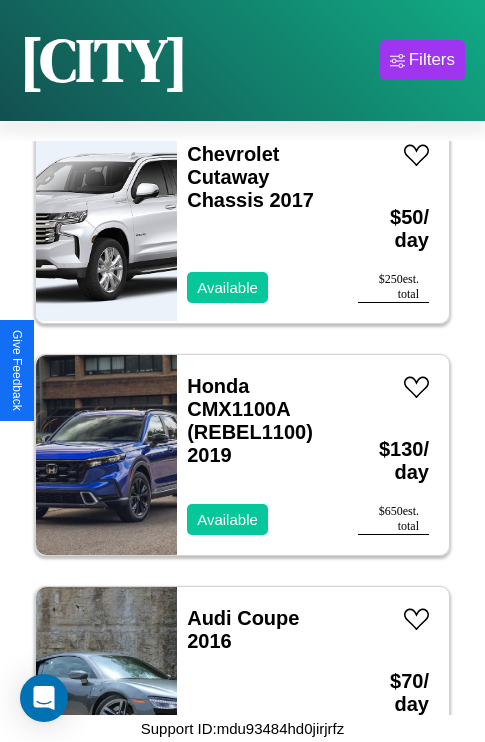 scroll, scrollTop: 3323, scrollLeft: 0, axis: vertical 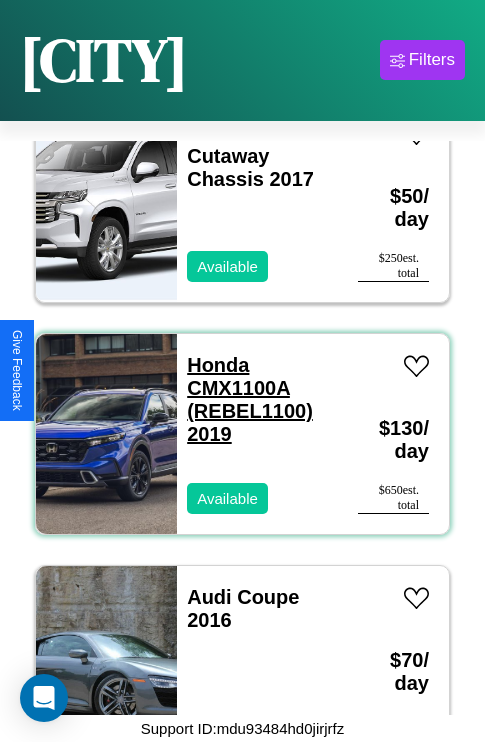 click on "Honda   CMX1100A (REBEL1100)   2019" at bounding box center (250, 399) 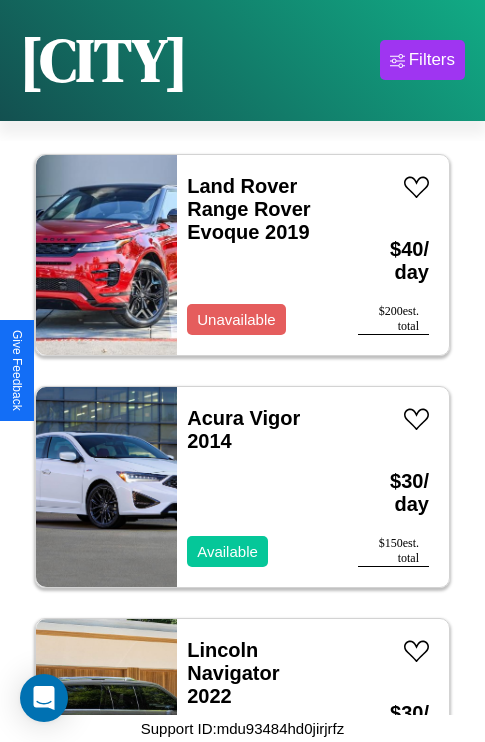 scroll, scrollTop: 1931, scrollLeft: 0, axis: vertical 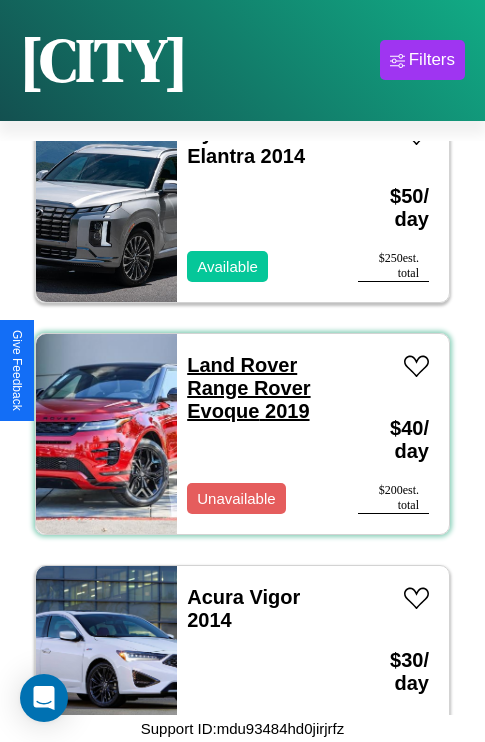 click on "Land Rover   Range Rover Evoque   2019" at bounding box center [248, 388] 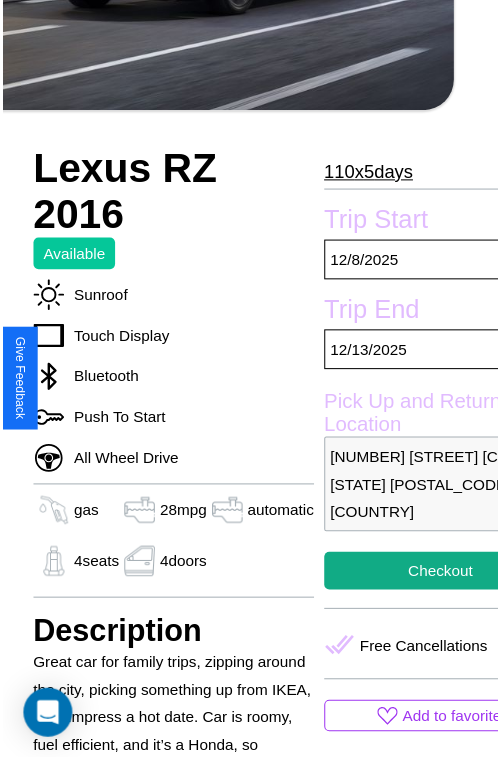 scroll, scrollTop: 668, scrollLeft: 84, axis: both 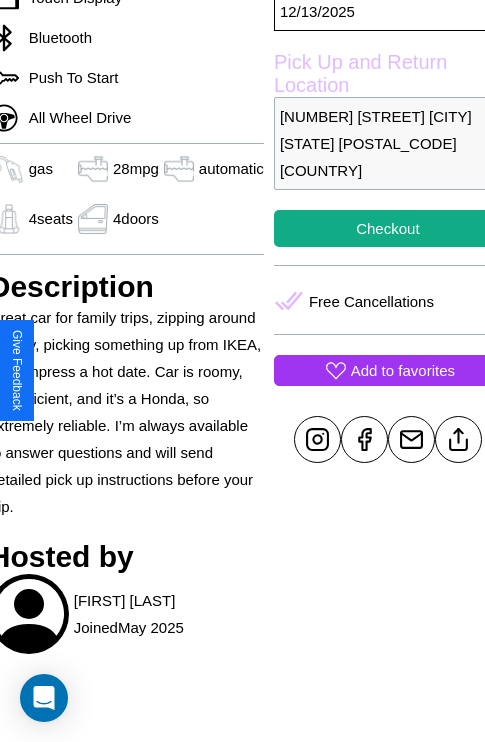 click on "Add to favorites" at bounding box center (403, 370) 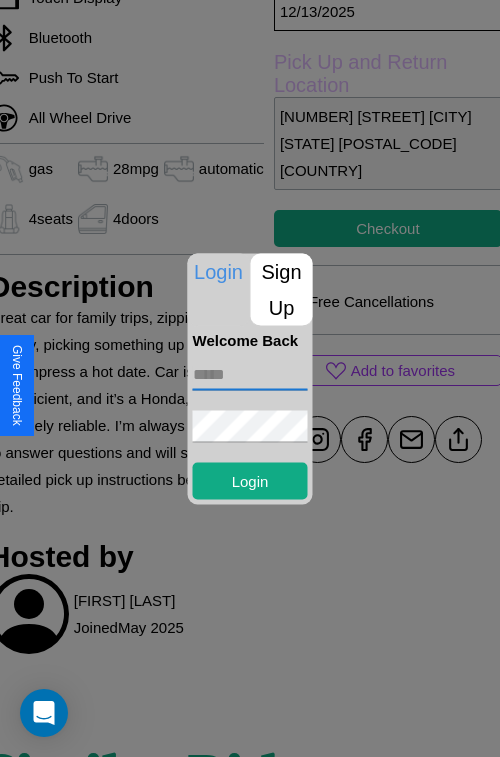 click at bounding box center [250, 374] 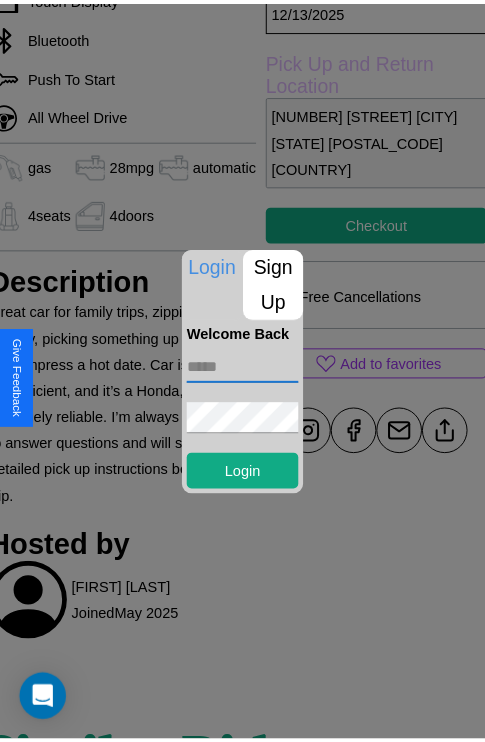 scroll, scrollTop: 729, scrollLeft: 84, axis: both 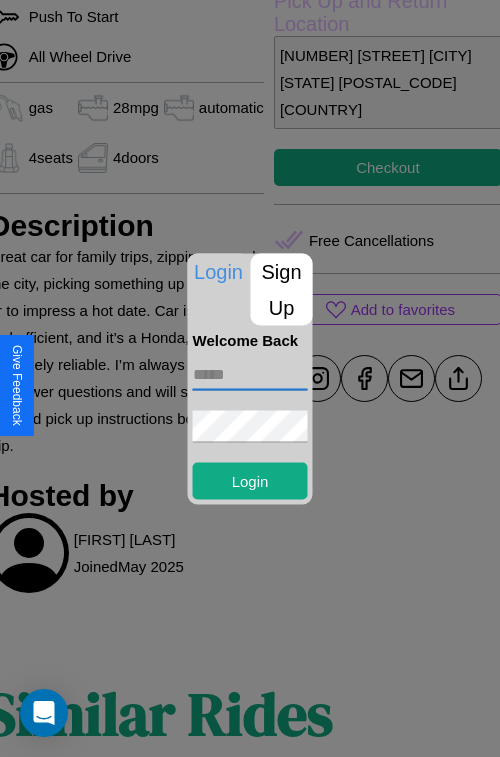 click at bounding box center [250, 378] 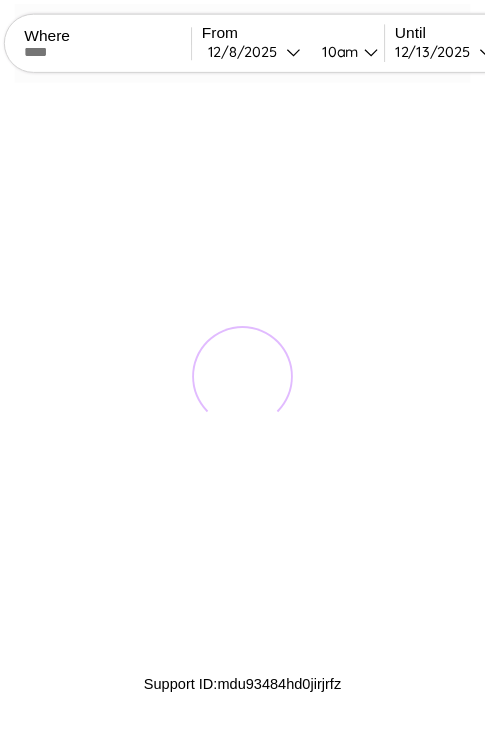 scroll, scrollTop: 0, scrollLeft: 0, axis: both 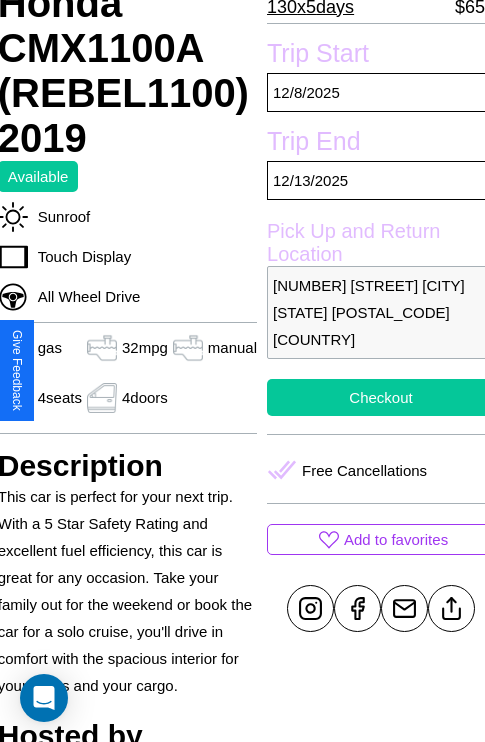 click on "Checkout" at bounding box center (381, 397) 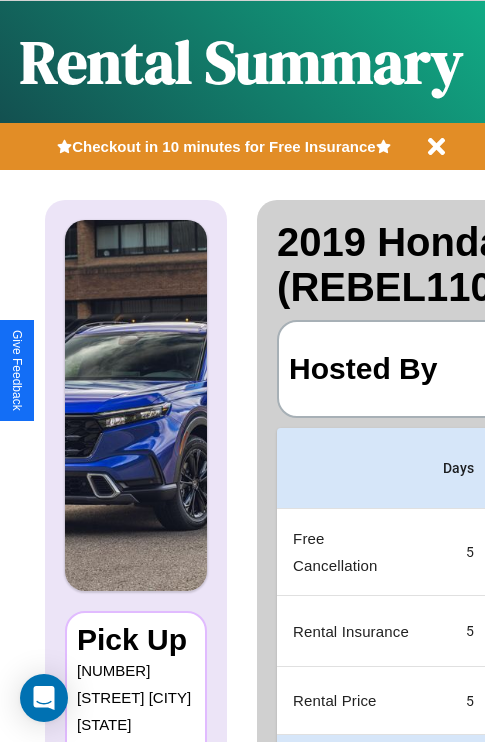 scroll, scrollTop: 0, scrollLeft: 383, axis: horizontal 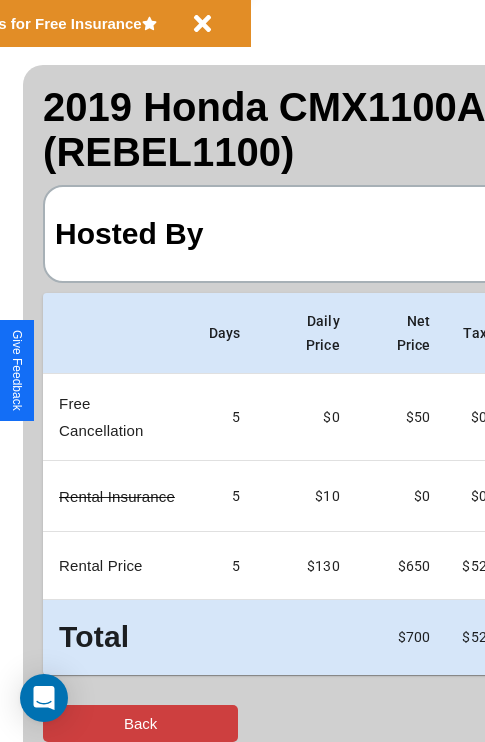 click on "Back" at bounding box center [140, 723] 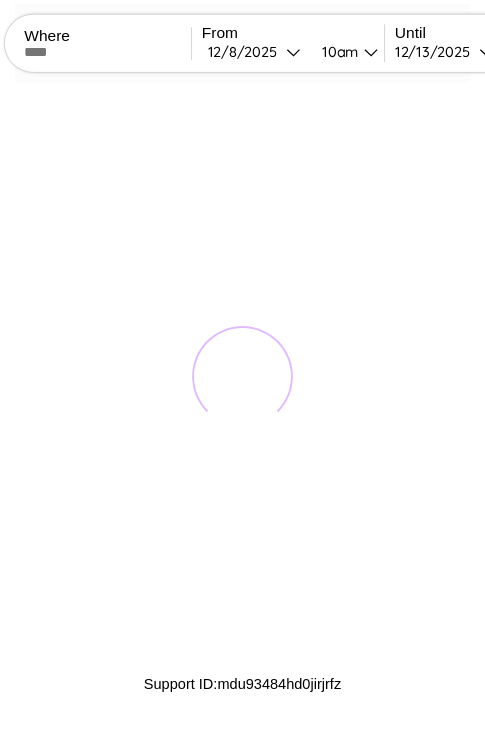 scroll, scrollTop: 0, scrollLeft: 0, axis: both 